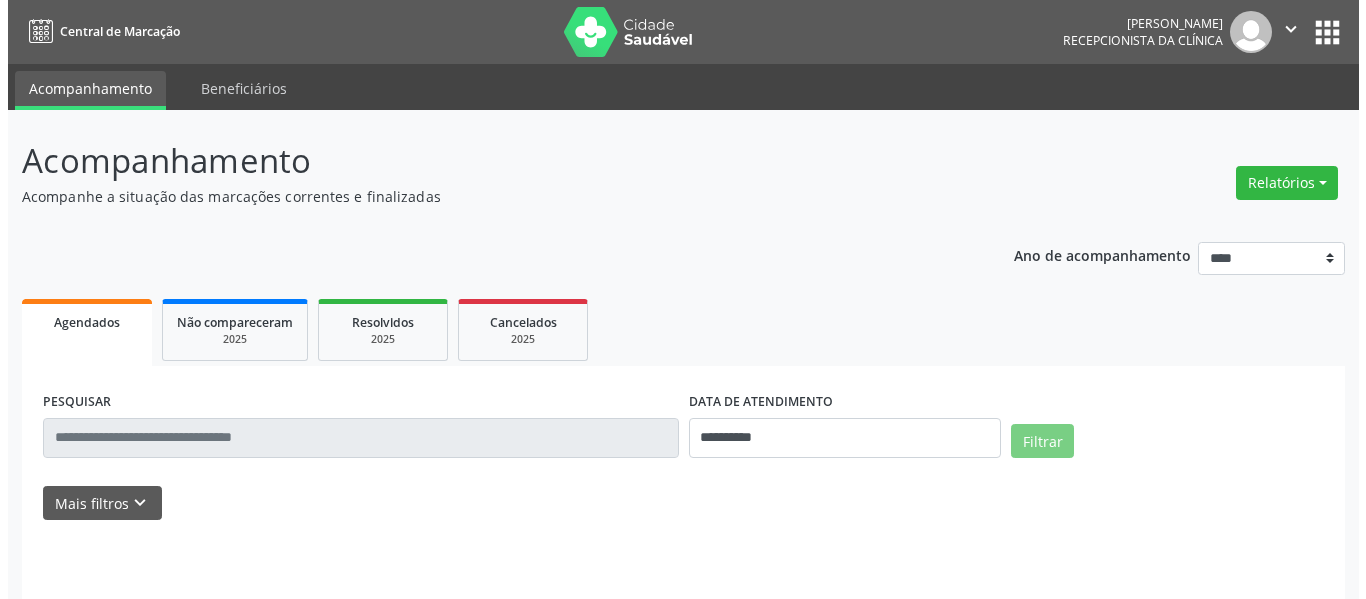scroll, scrollTop: 0, scrollLeft: 0, axis: both 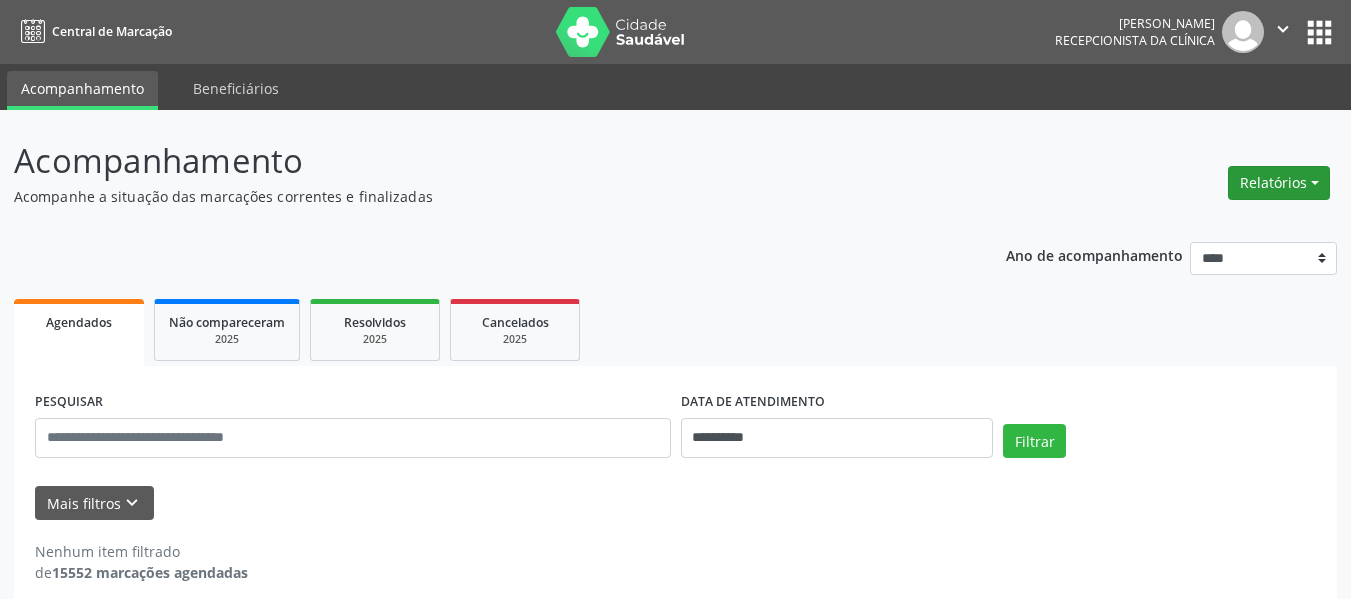 click on "Relatórios" at bounding box center (1279, 183) 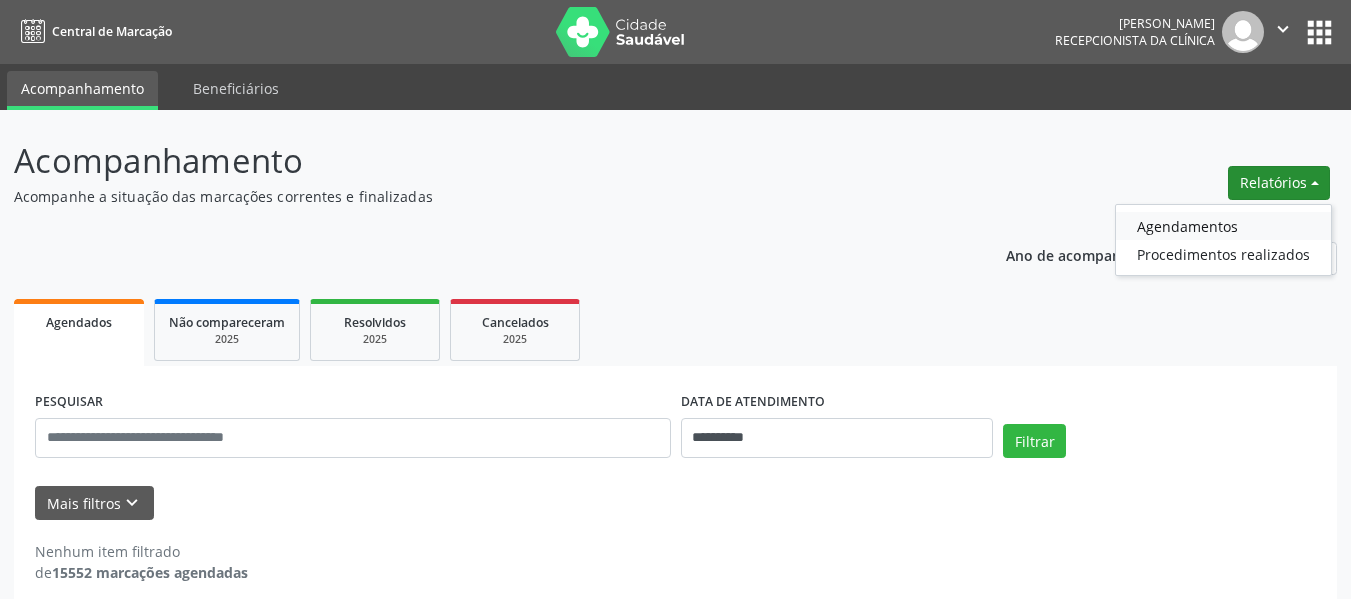 click on "Agendamentos" at bounding box center (1223, 226) 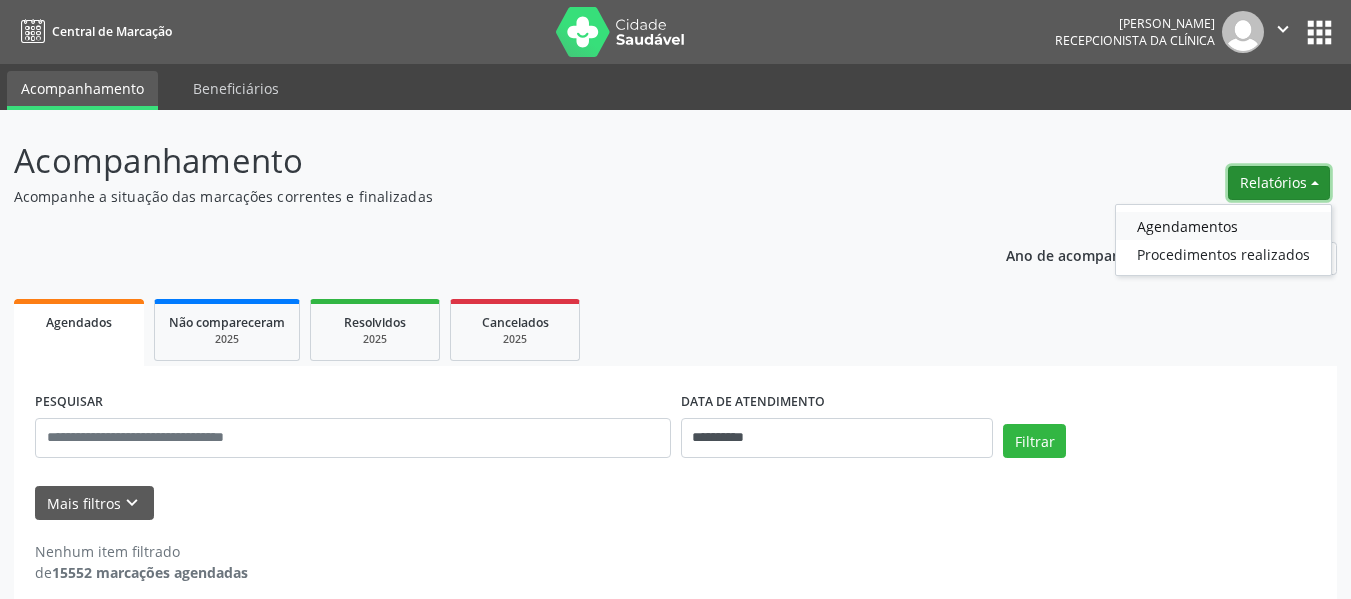 select on "*" 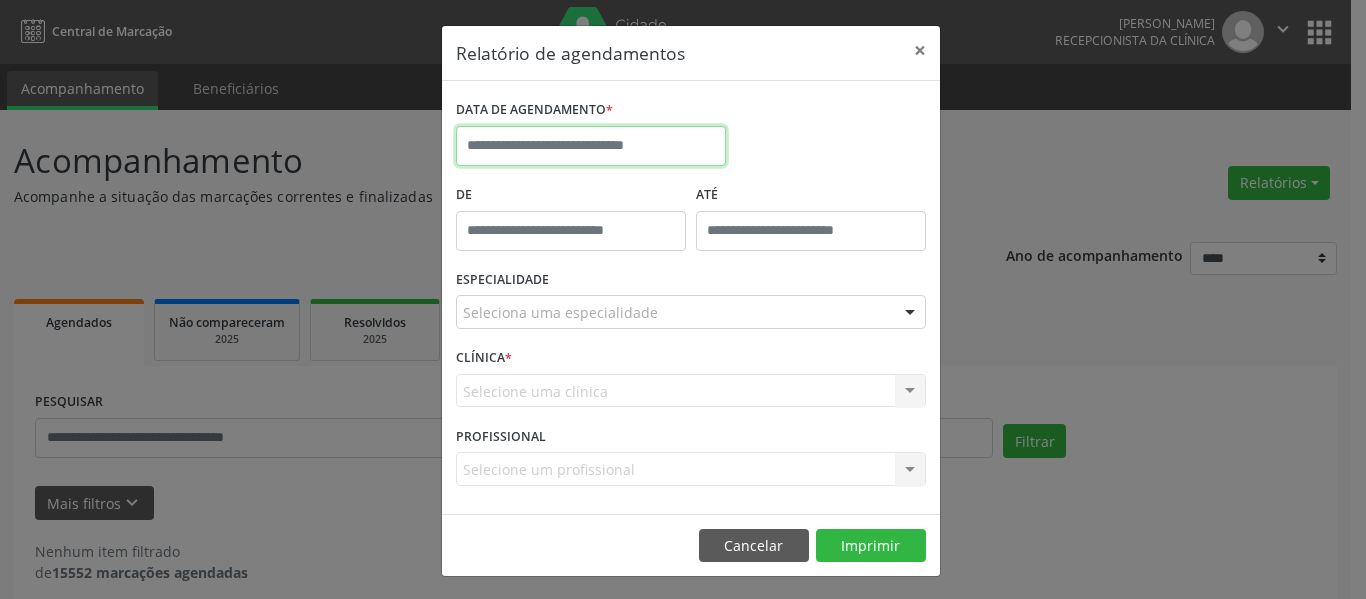 click at bounding box center [591, 146] 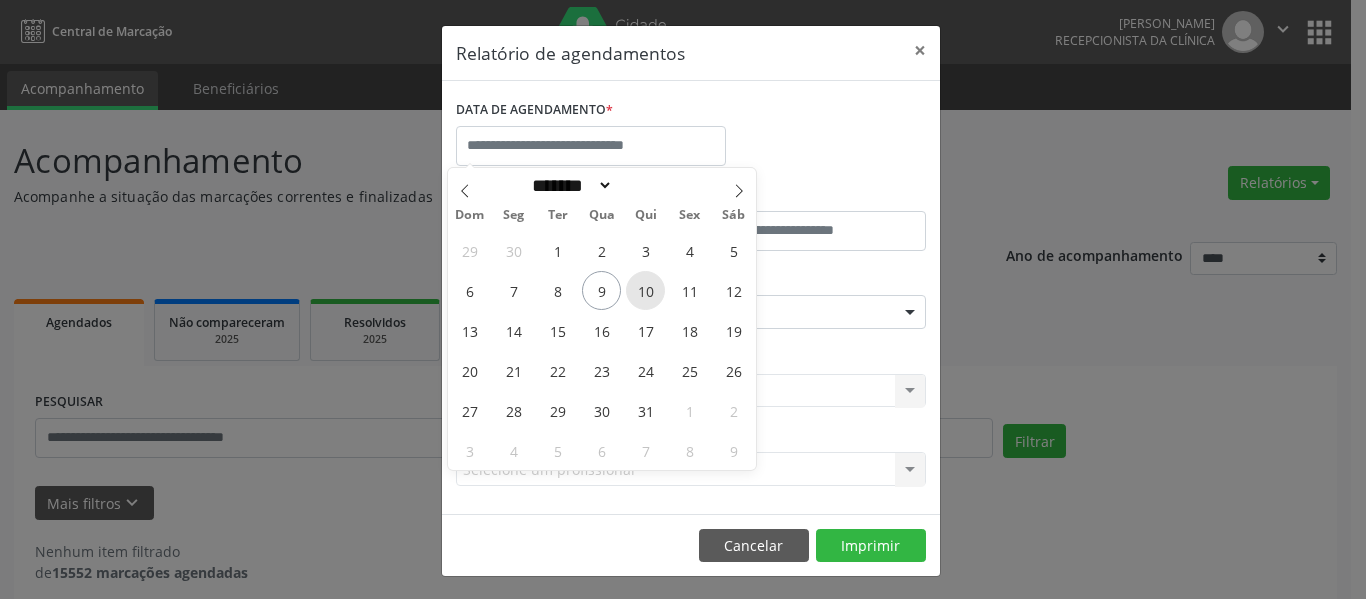click on "10" at bounding box center (645, 290) 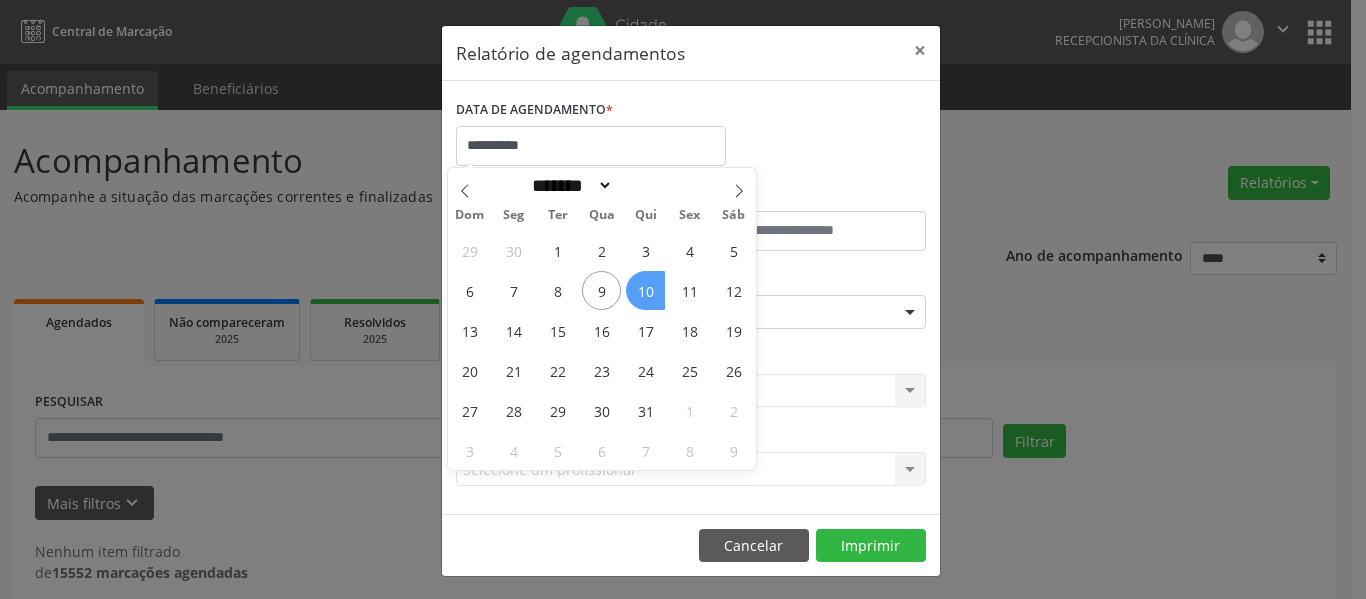 click on "10" at bounding box center (645, 290) 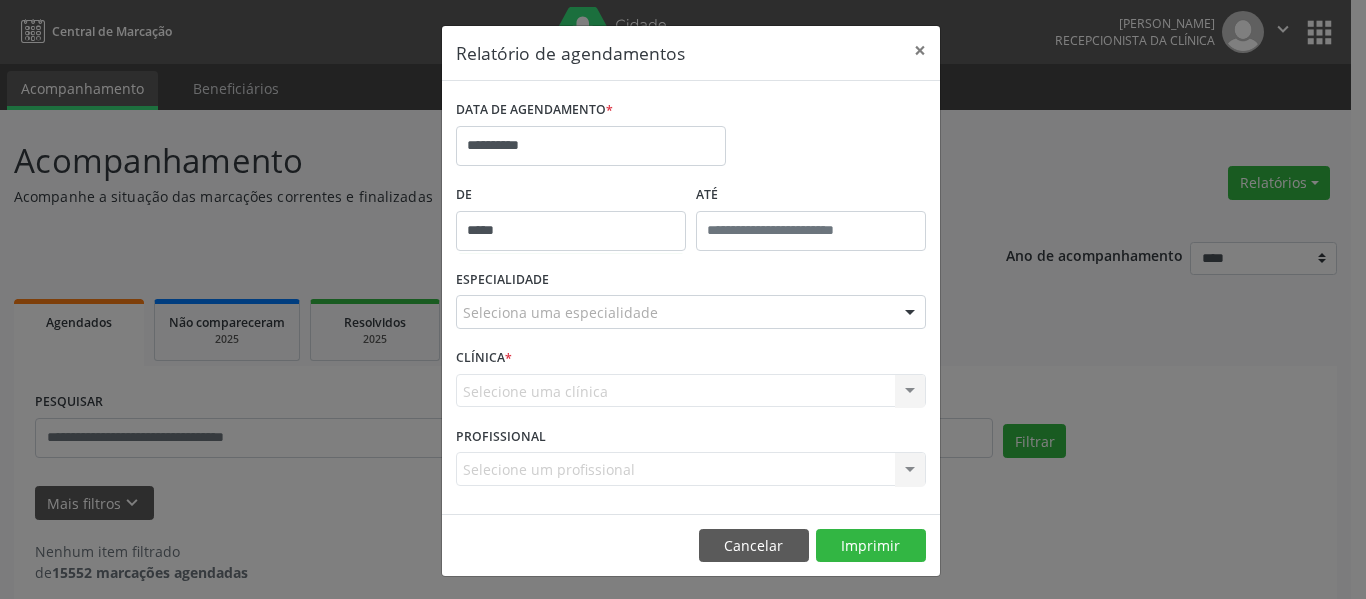click on "*****" at bounding box center (571, 231) 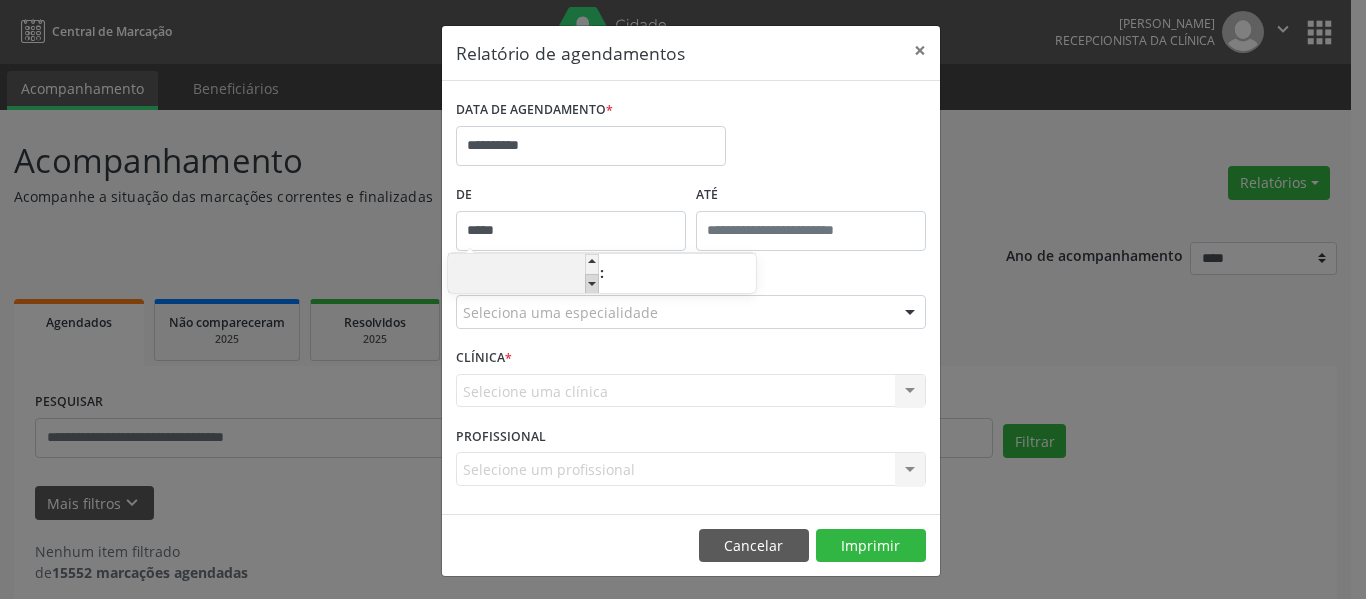 click at bounding box center (592, 284) 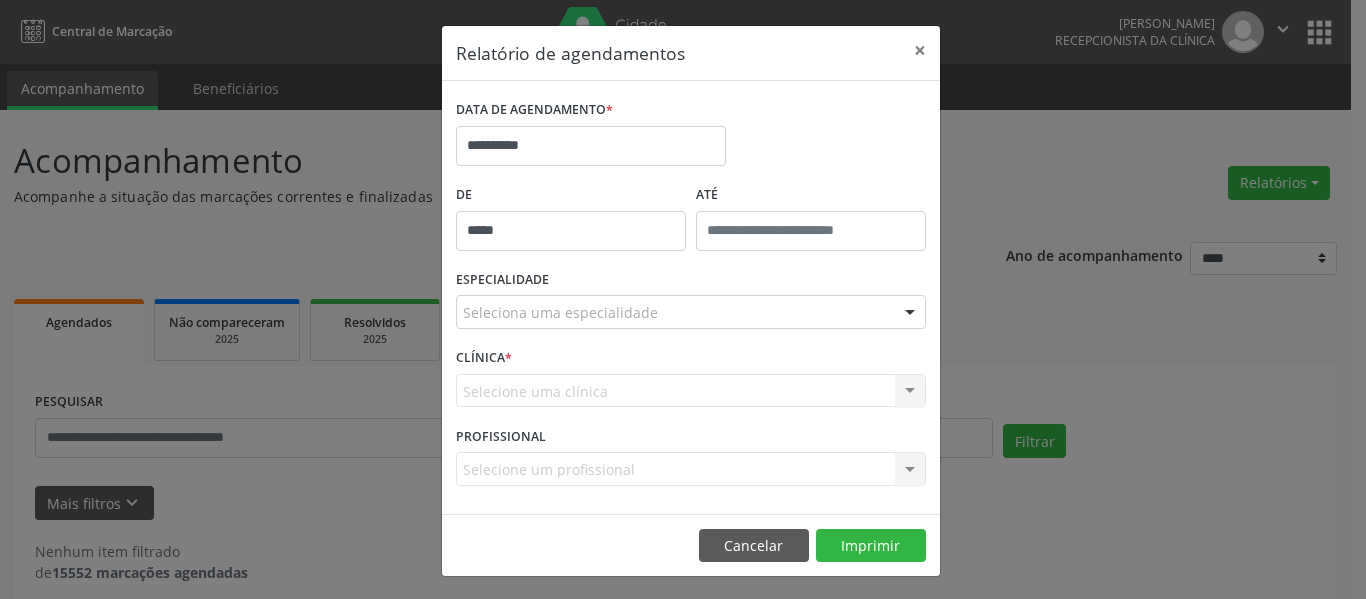 click on "**********" at bounding box center (691, 137) 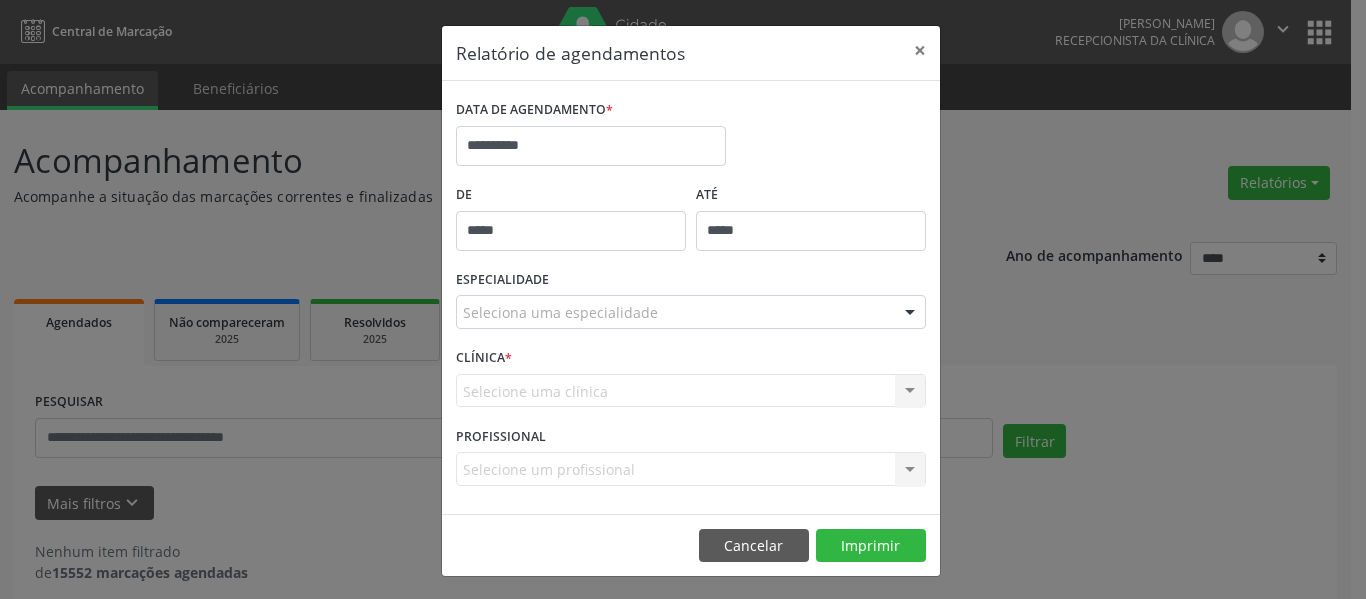 click on "*****" at bounding box center (811, 231) 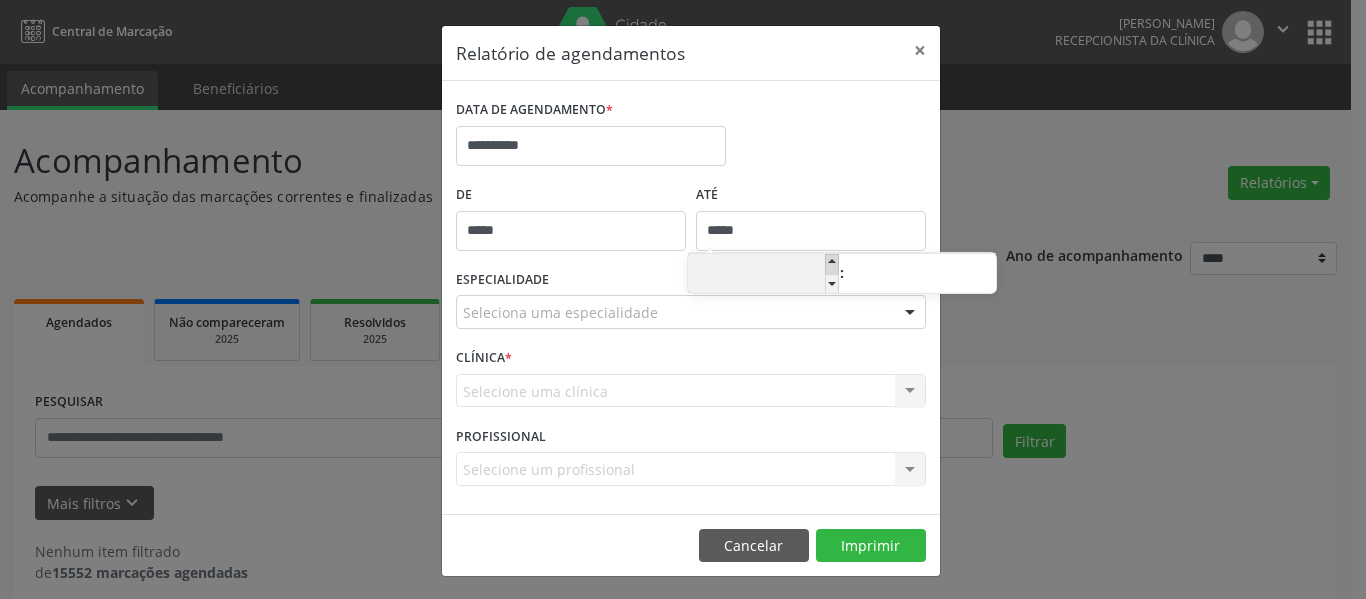 click at bounding box center [832, 264] 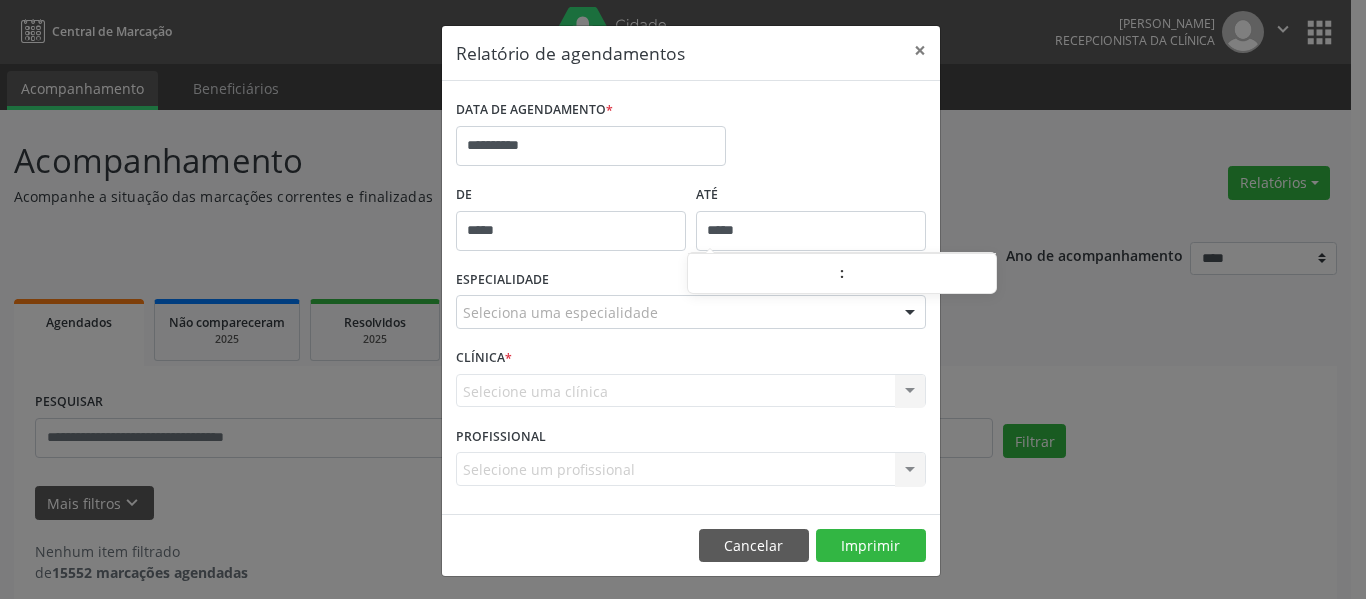 click on "**********" at bounding box center (691, 137) 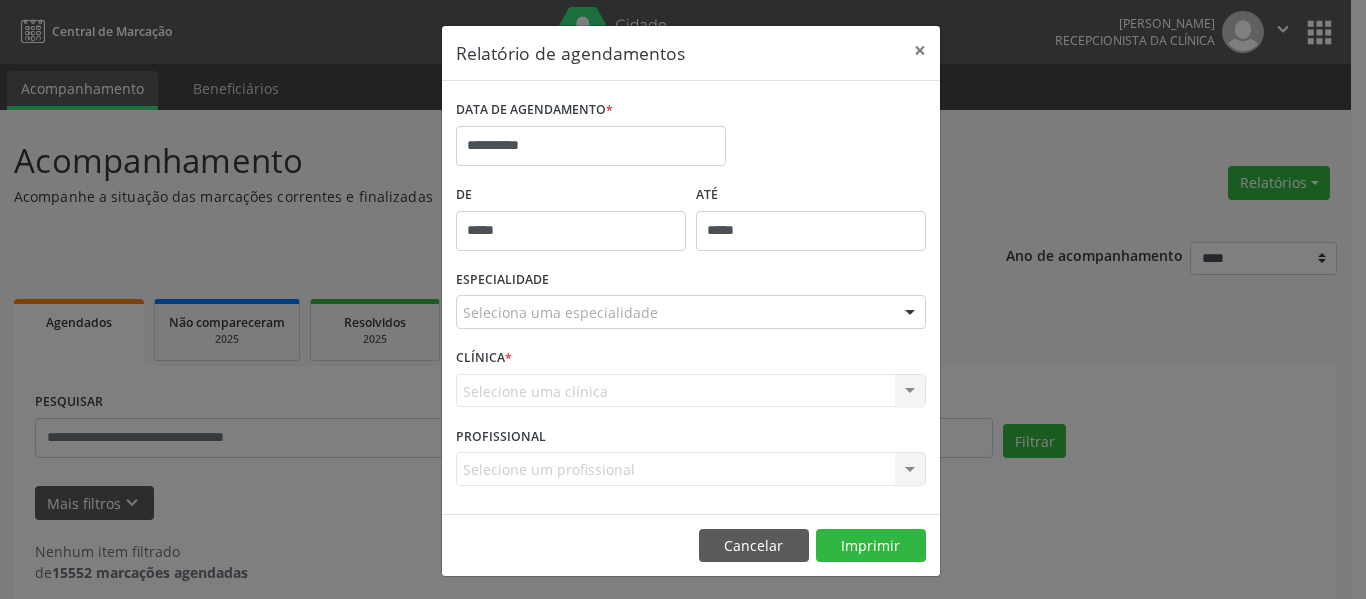 click on "Seleciona uma especialidade" at bounding box center [691, 312] 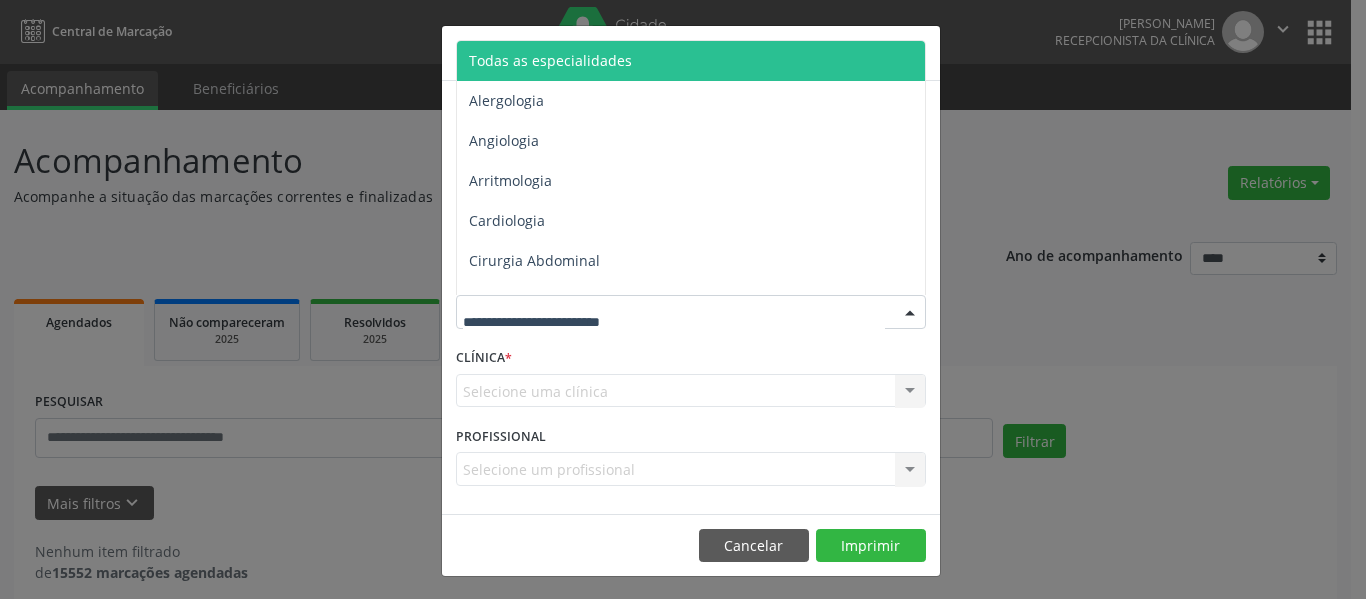 drag, startPoint x: 588, startPoint y: 64, endPoint x: 875, endPoint y: 233, distance: 333.06155 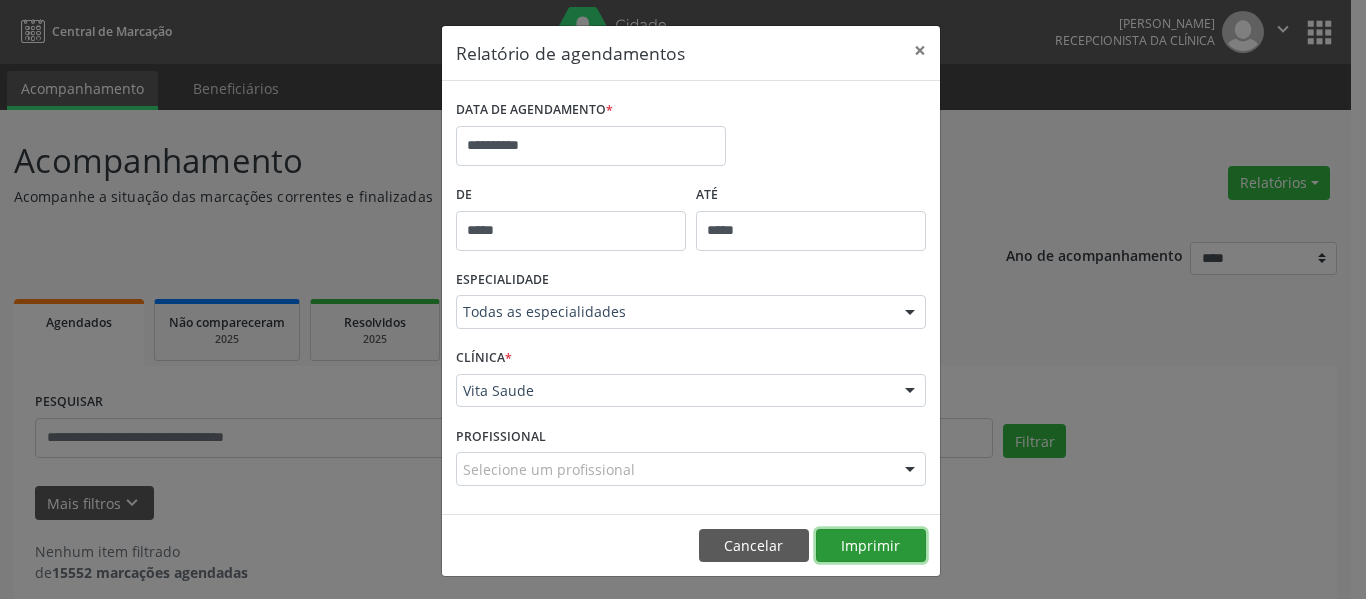 click on "Imprimir" at bounding box center (871, 546) 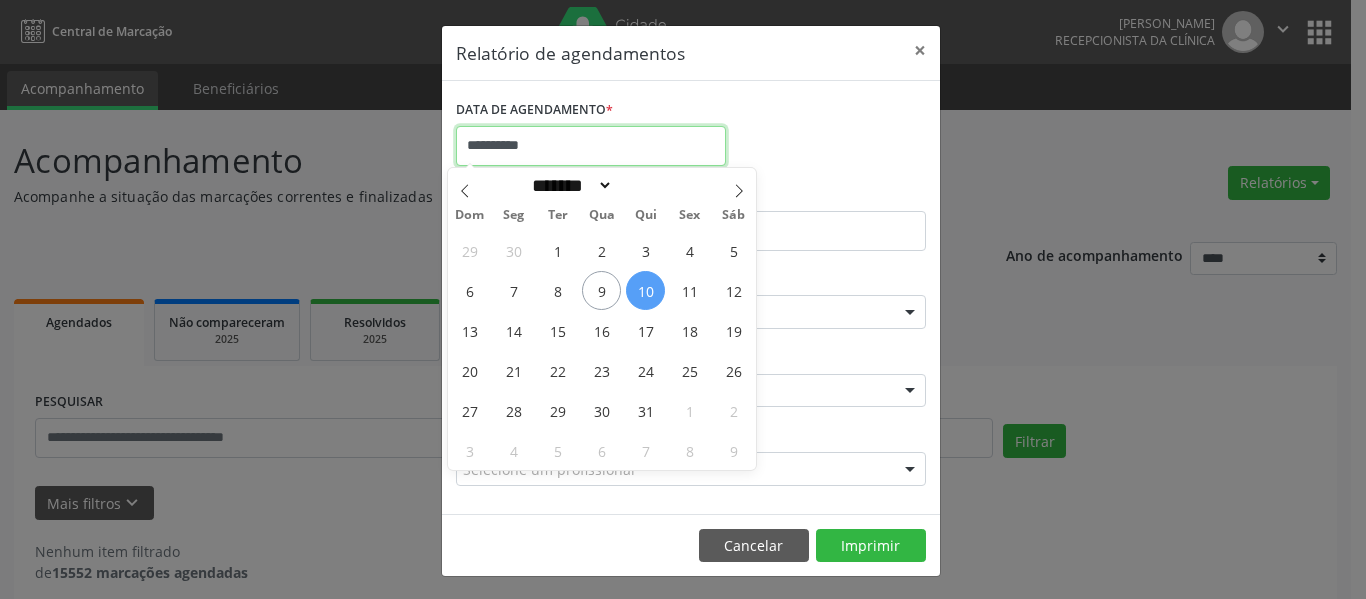click on "**********" at bounding box center (591, 146) 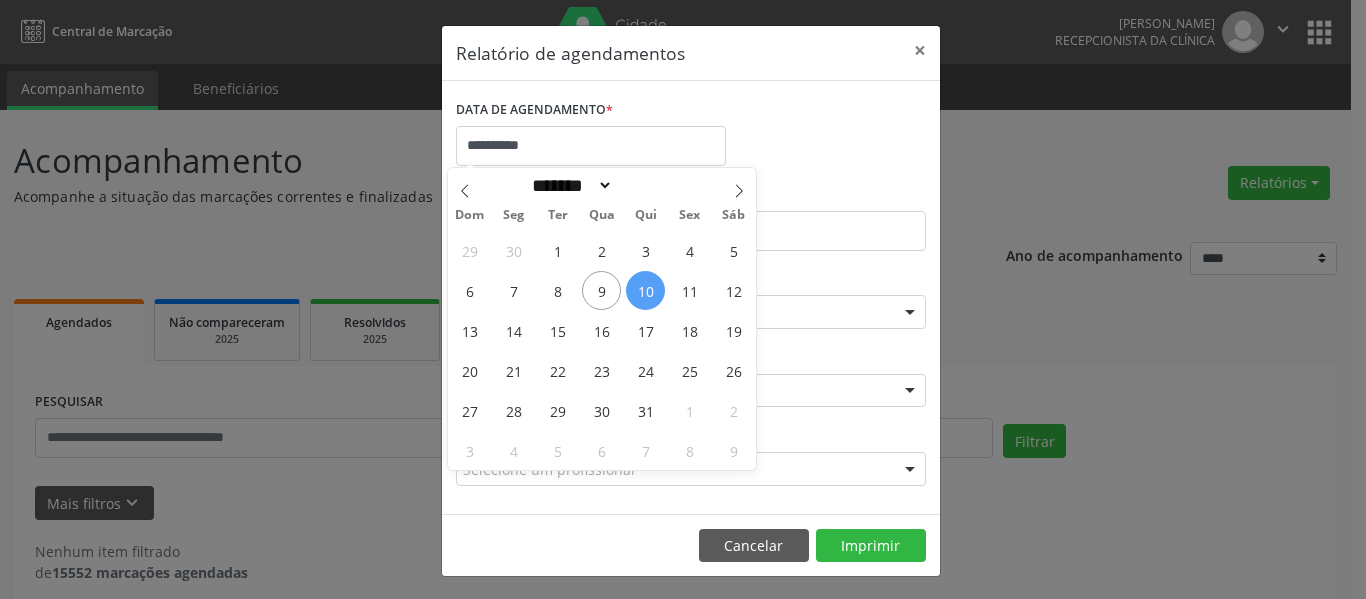 click on "10" at bounding box center [645, 290] 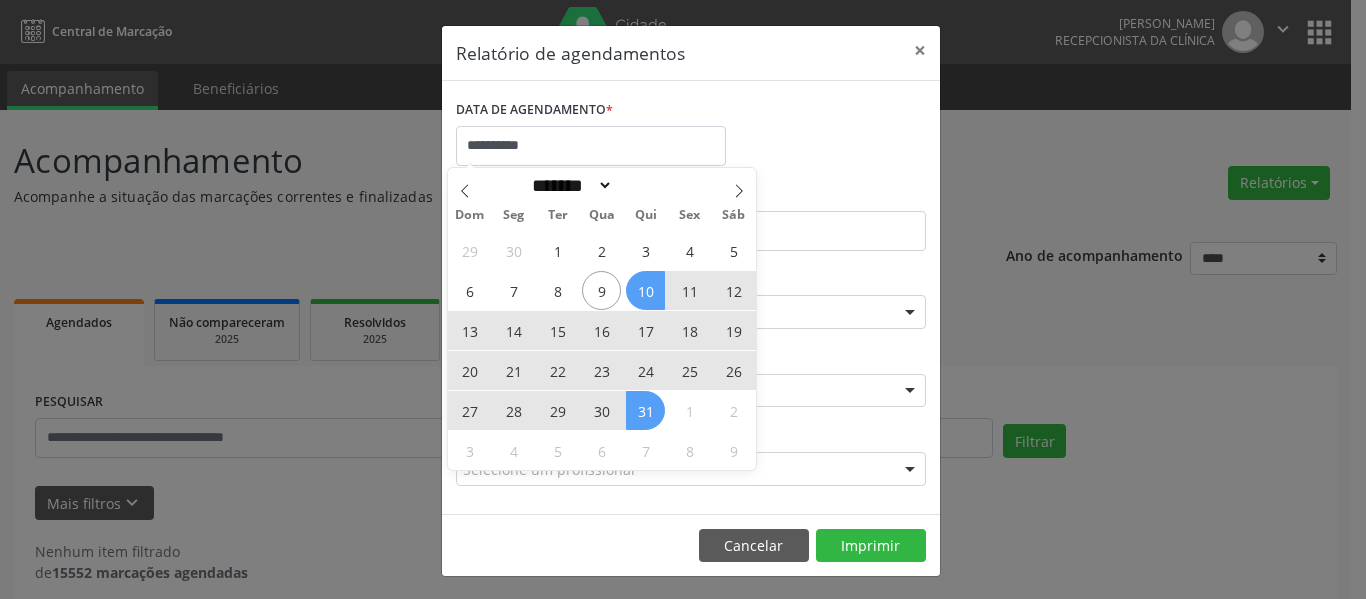 click on "31" at bounding box center (645, 410) 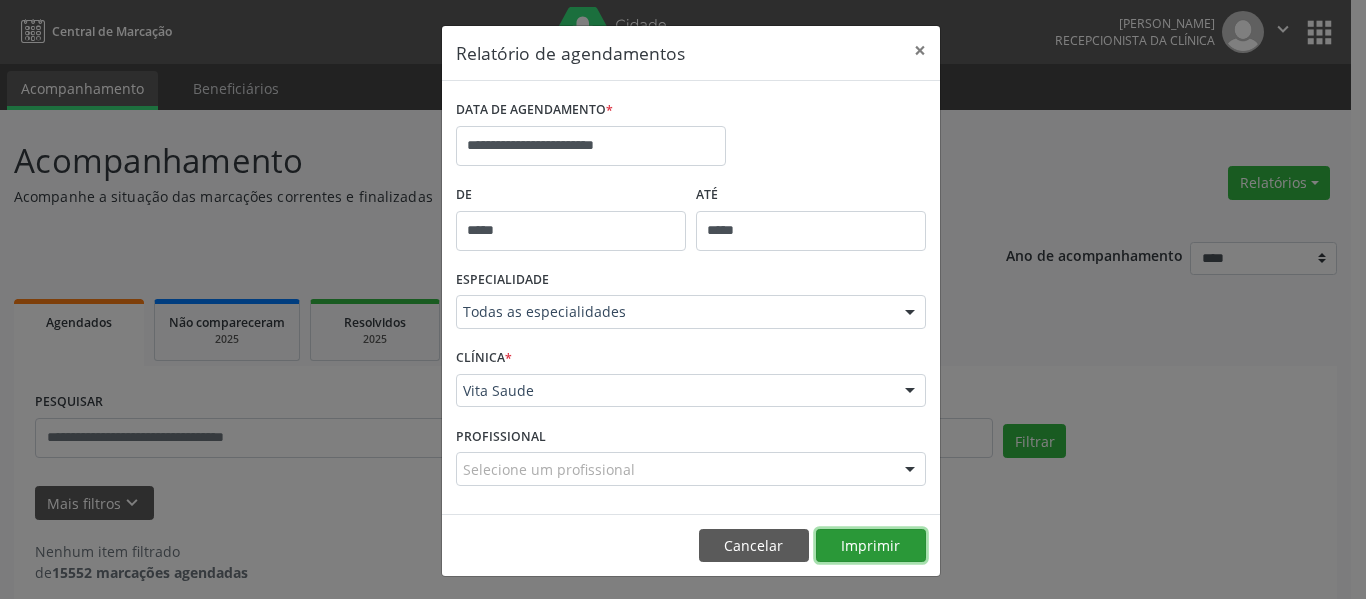 click on "Imprimir" at bounding box center (871, 546) 